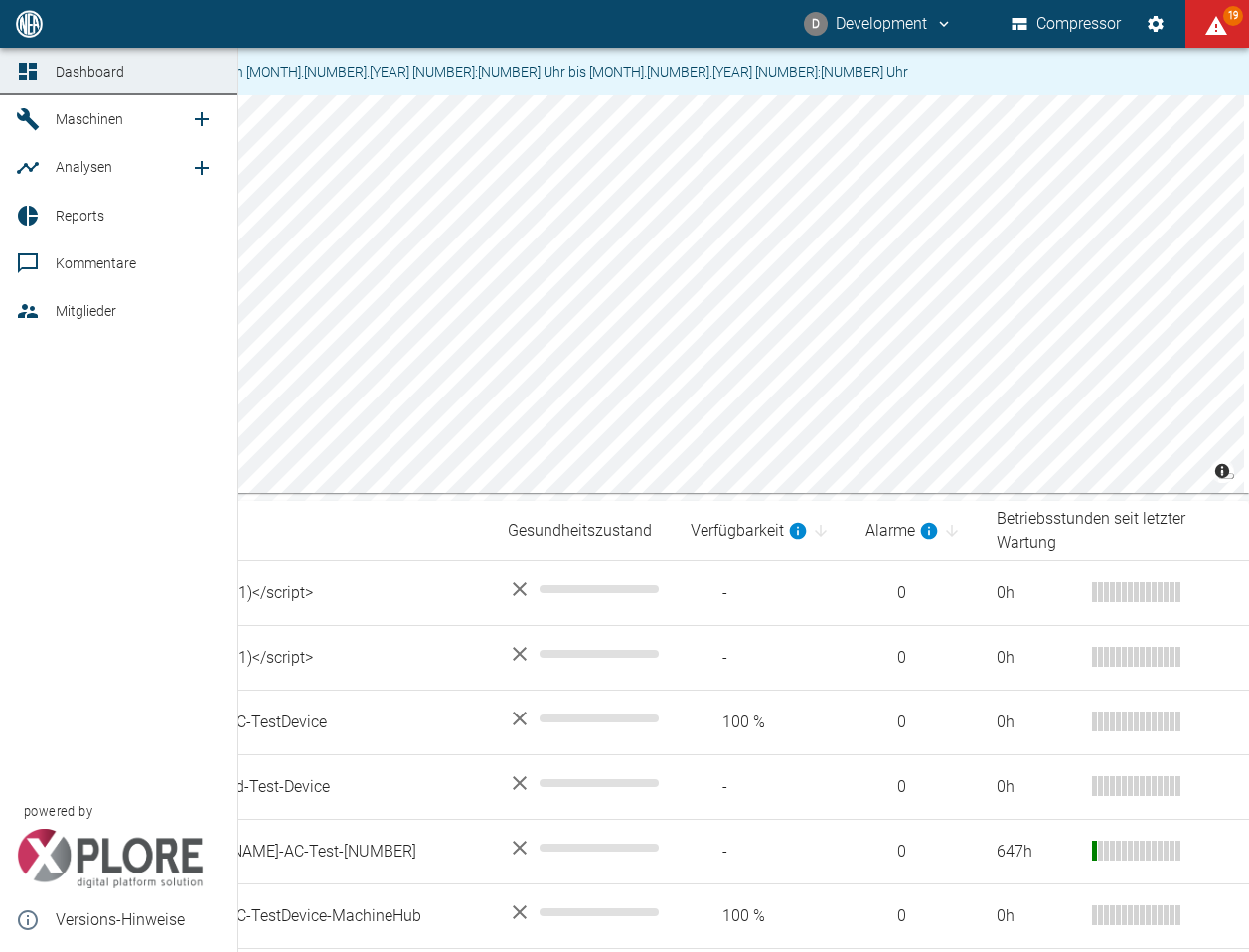 scroll, scrollTop: 0, scrollLeft: 0, axis: both 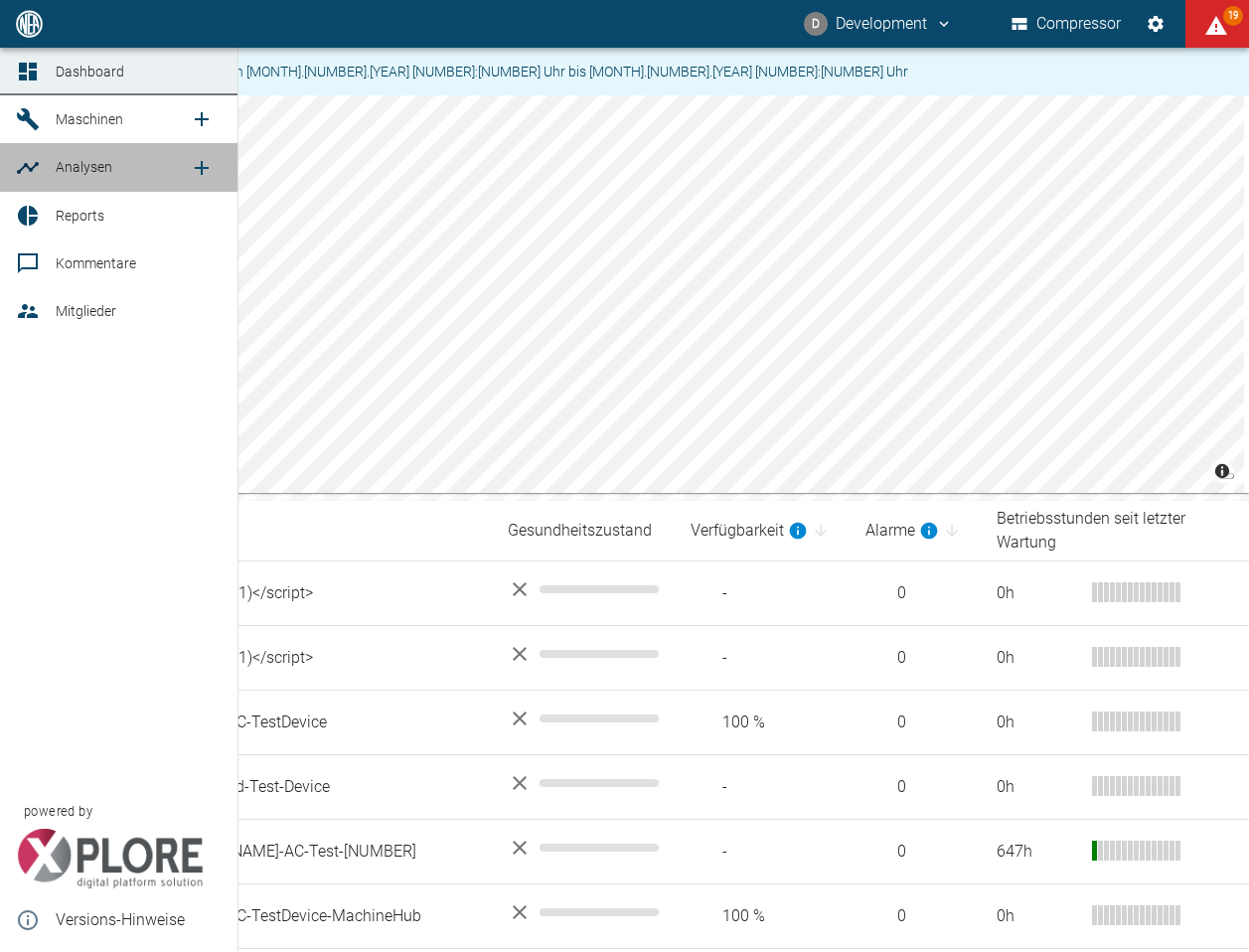 click on "Analysen" at bounding box center (83, 167) 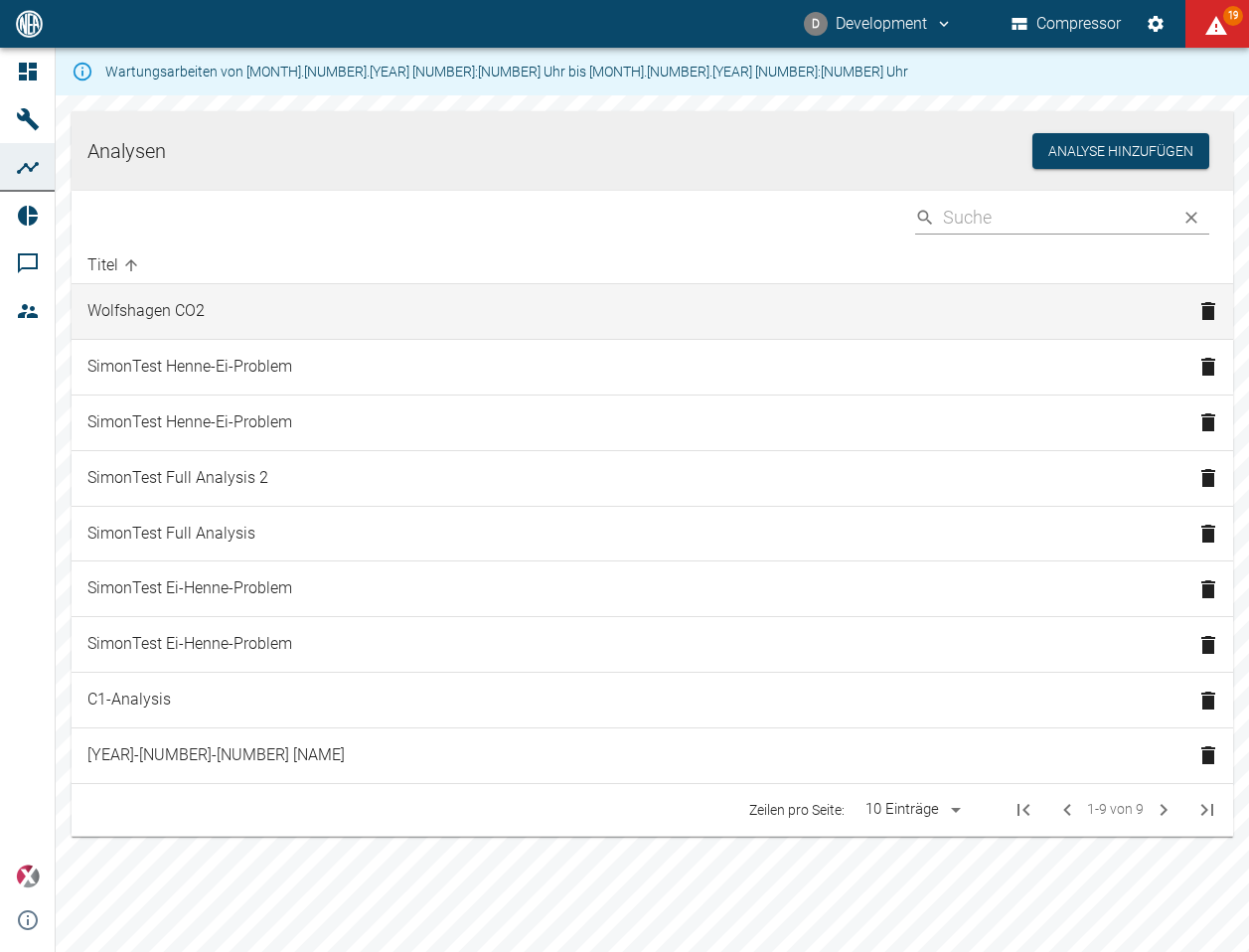 click on "Wolfshagen CO2" at bounding box center [627, 312] 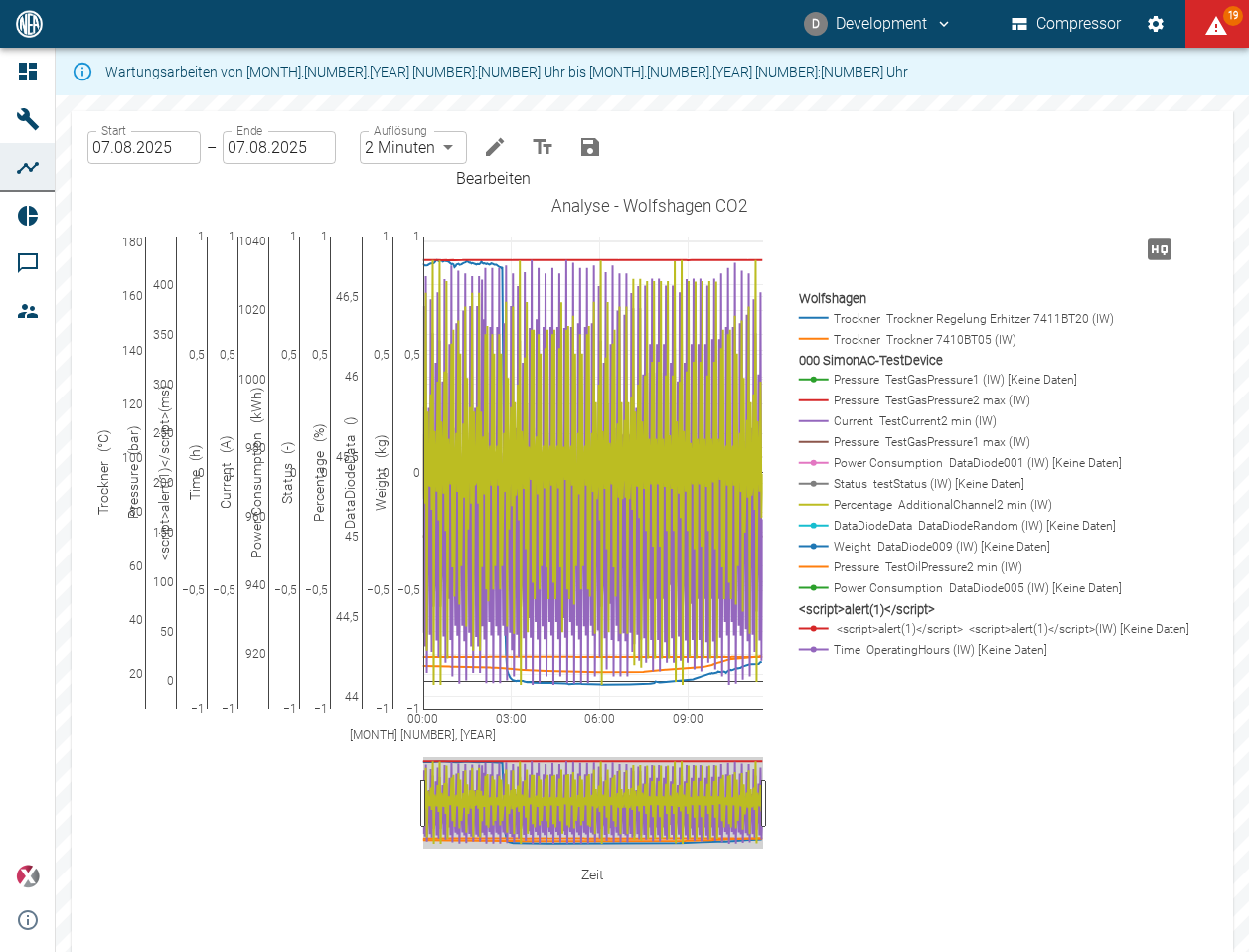 click 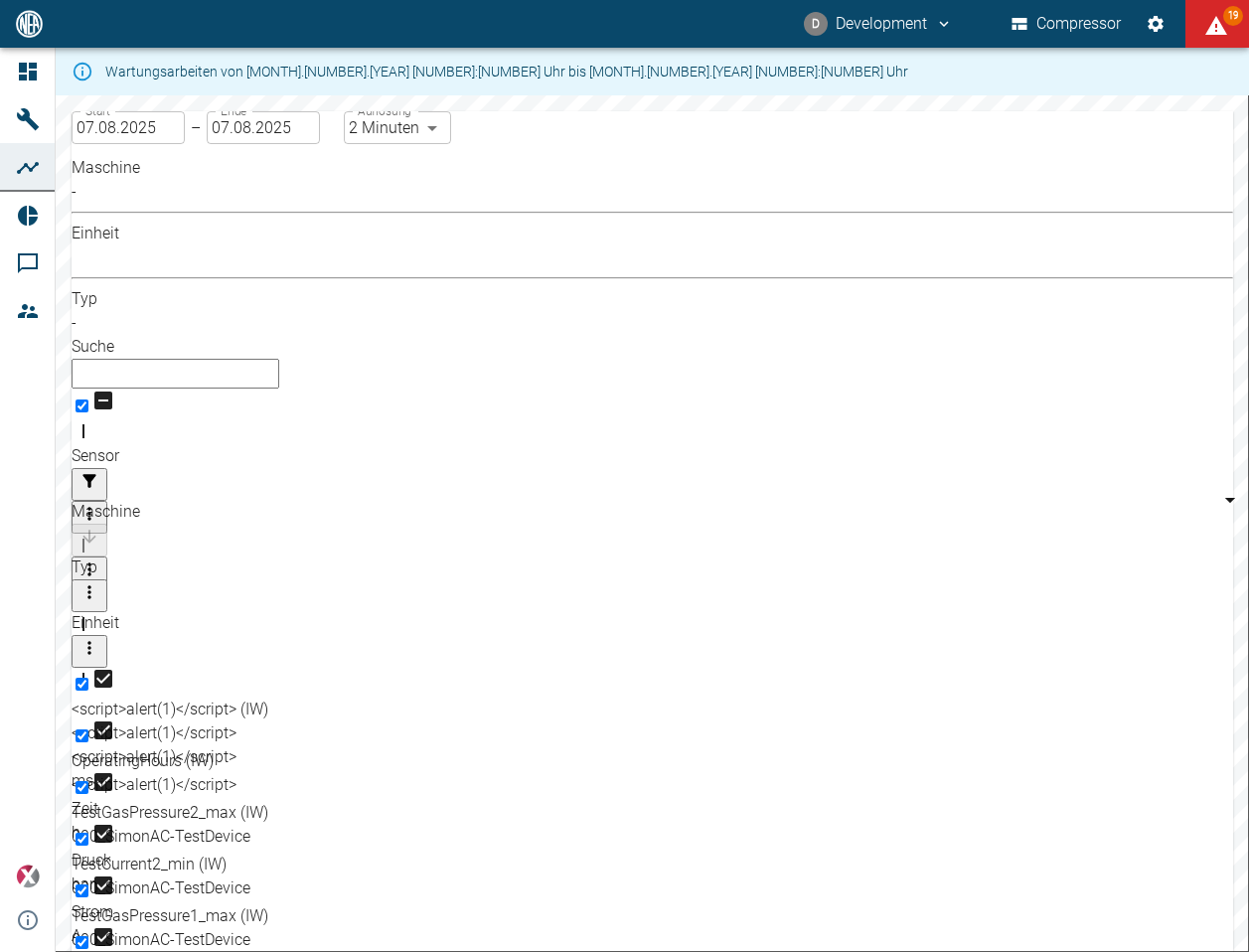click at bounding box center [81, 405] 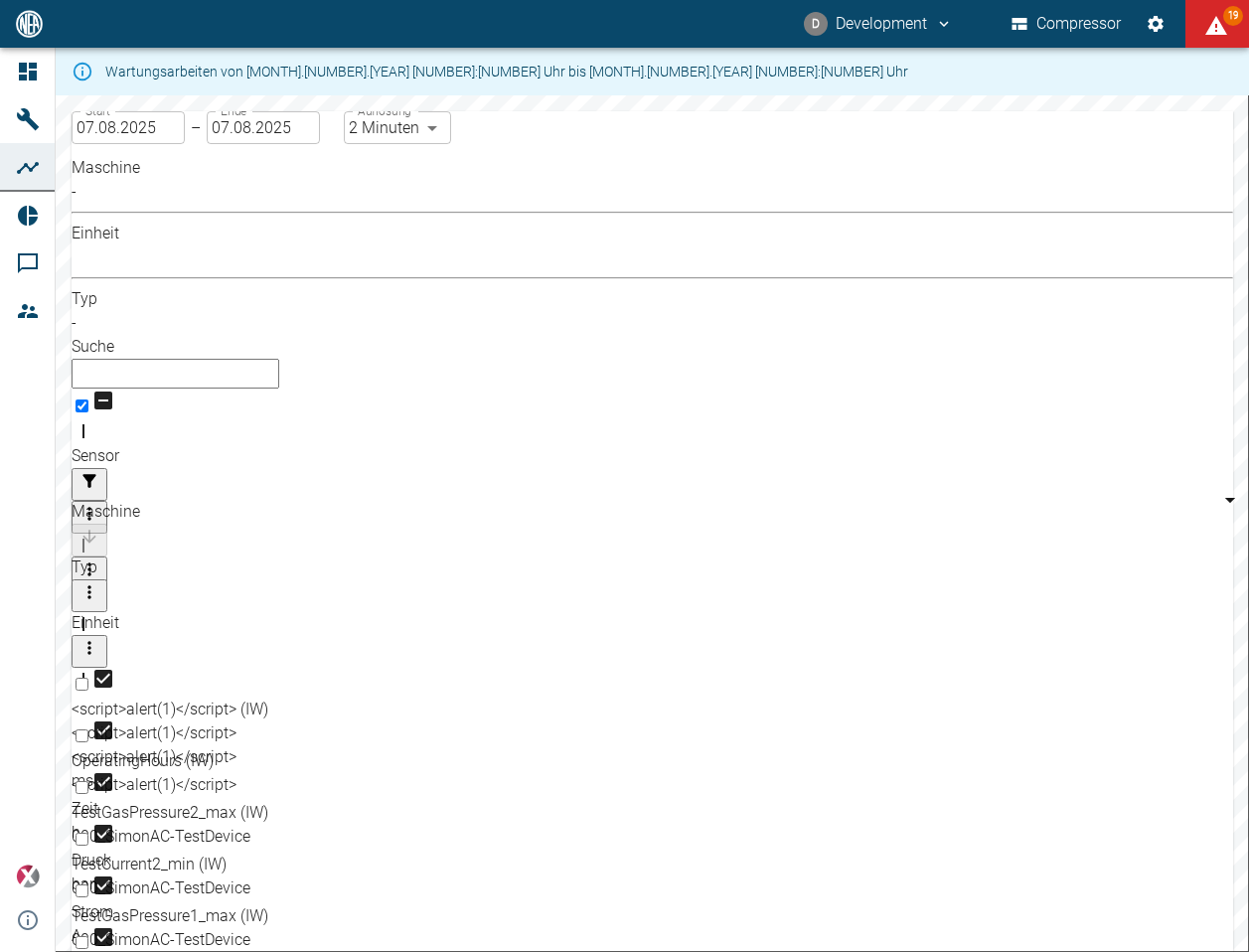 checkbox on "false" 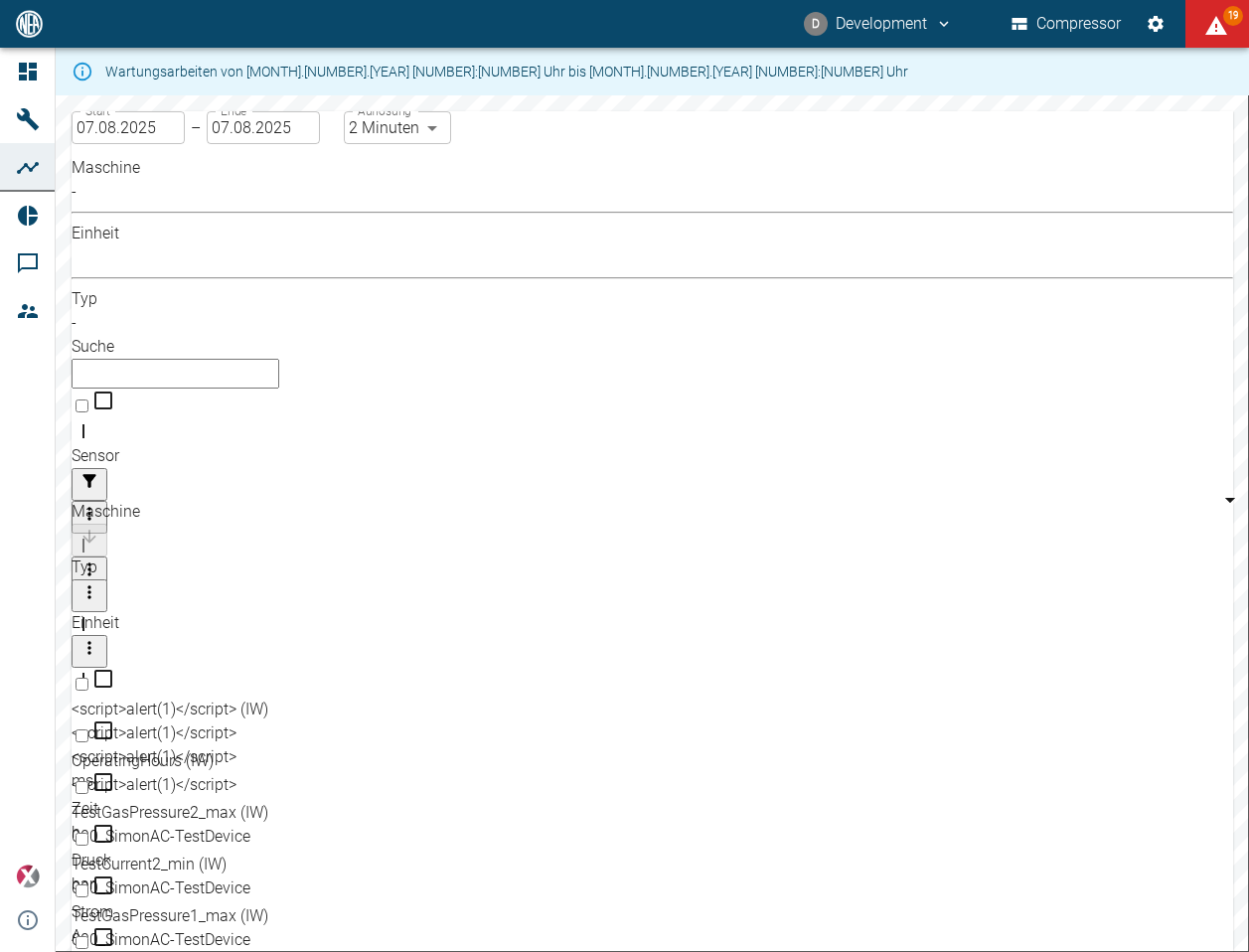 click at bounding box center [81, 684] 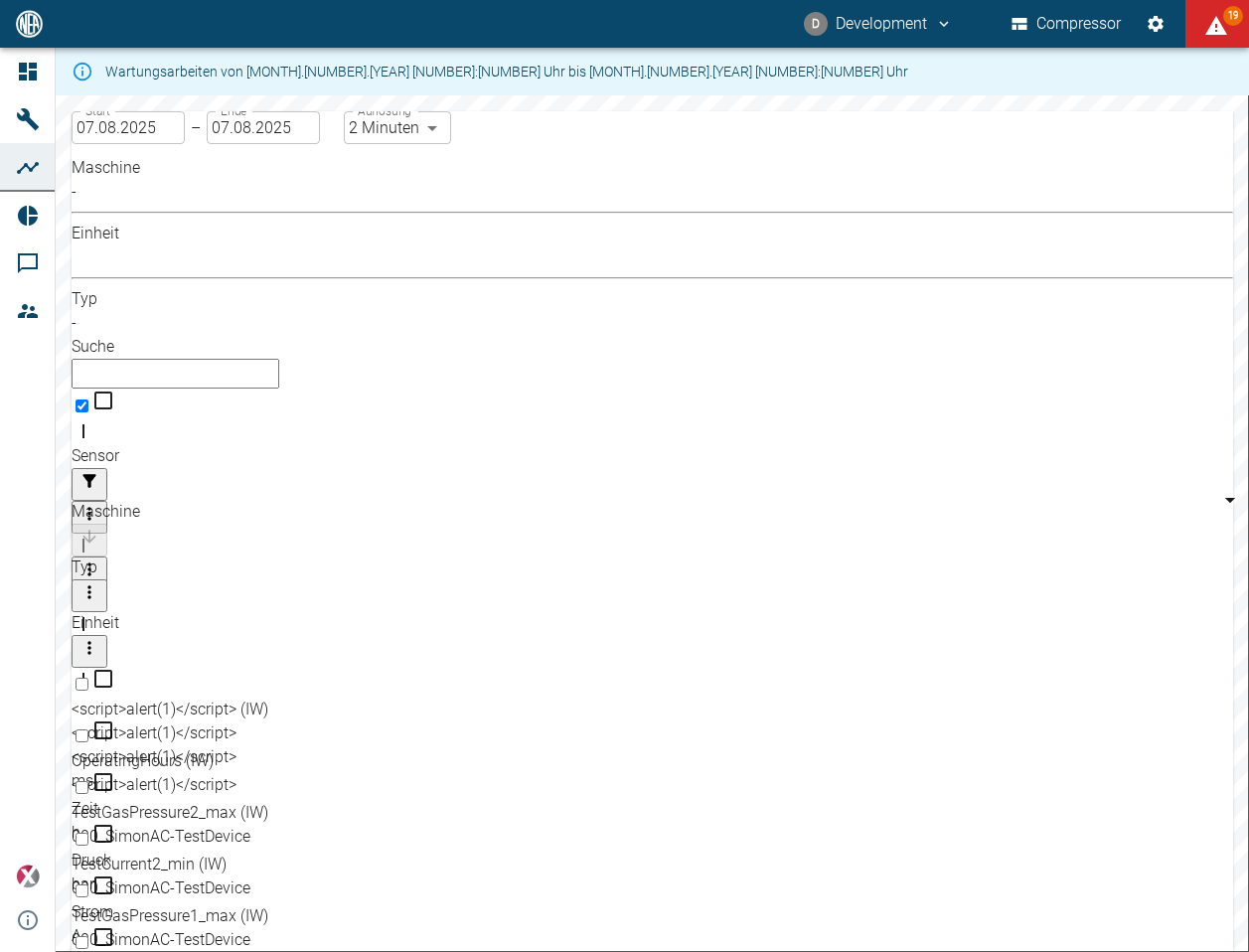 checkbox on "true" 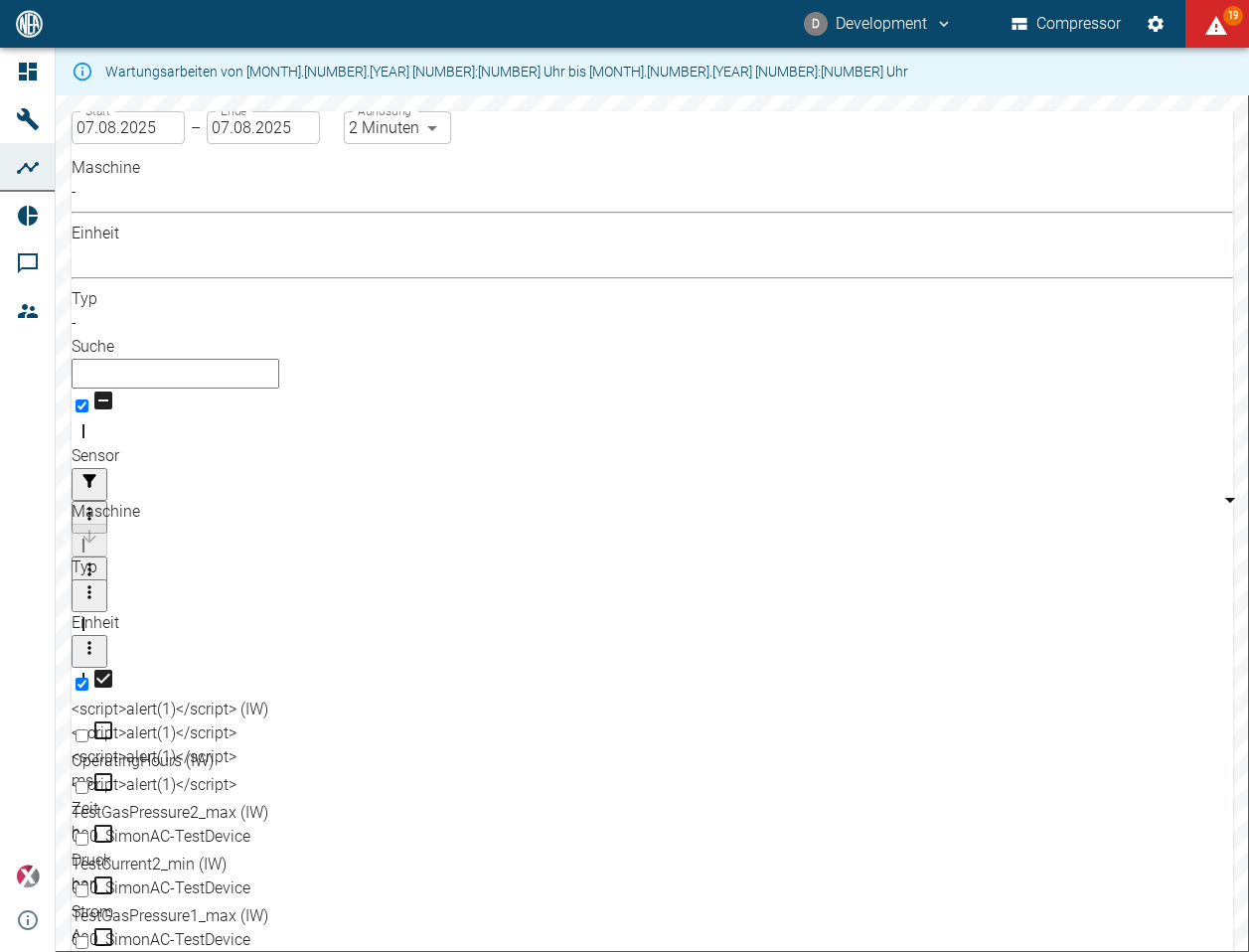 click on "Laden" at bounding box center (100, 29314) 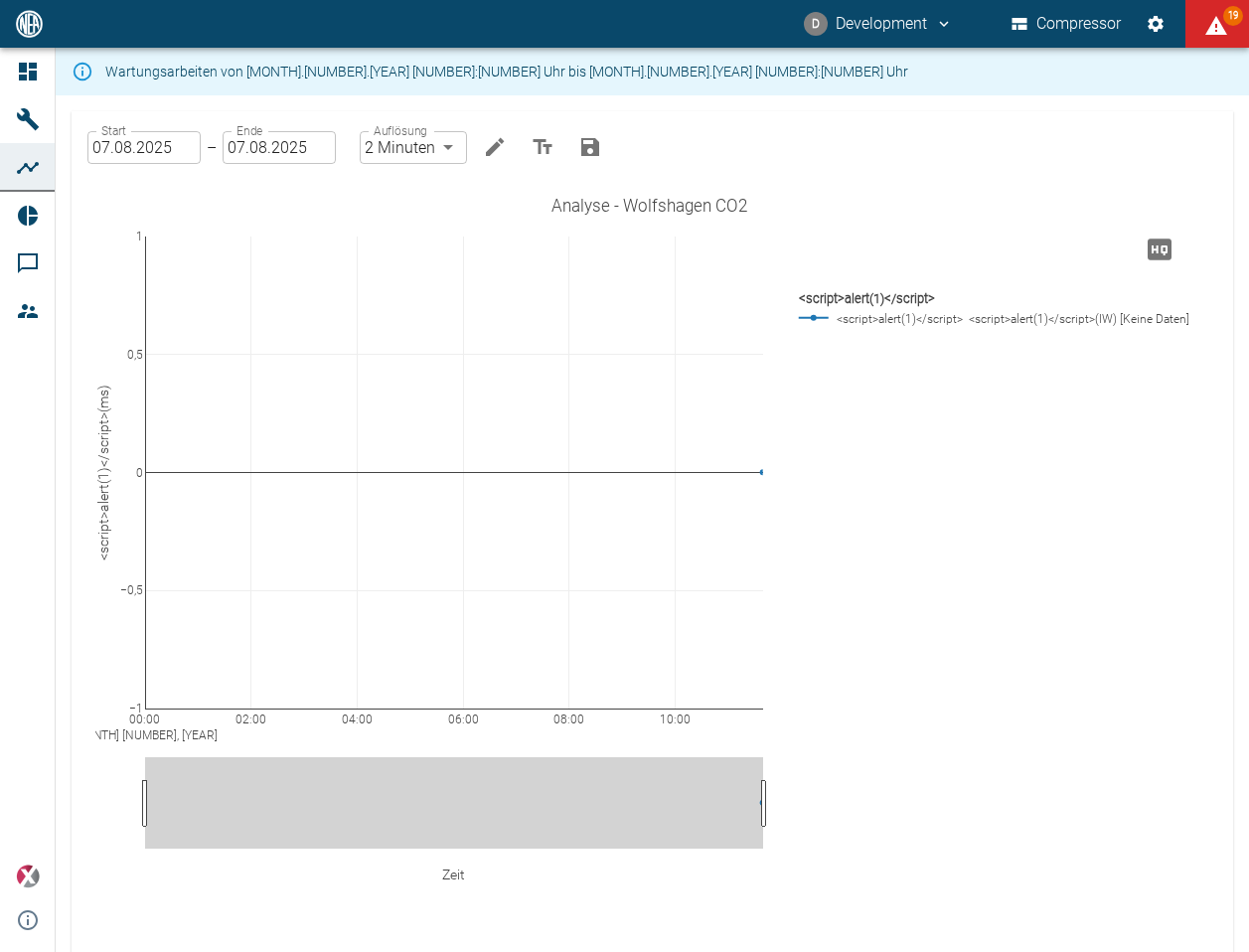 click 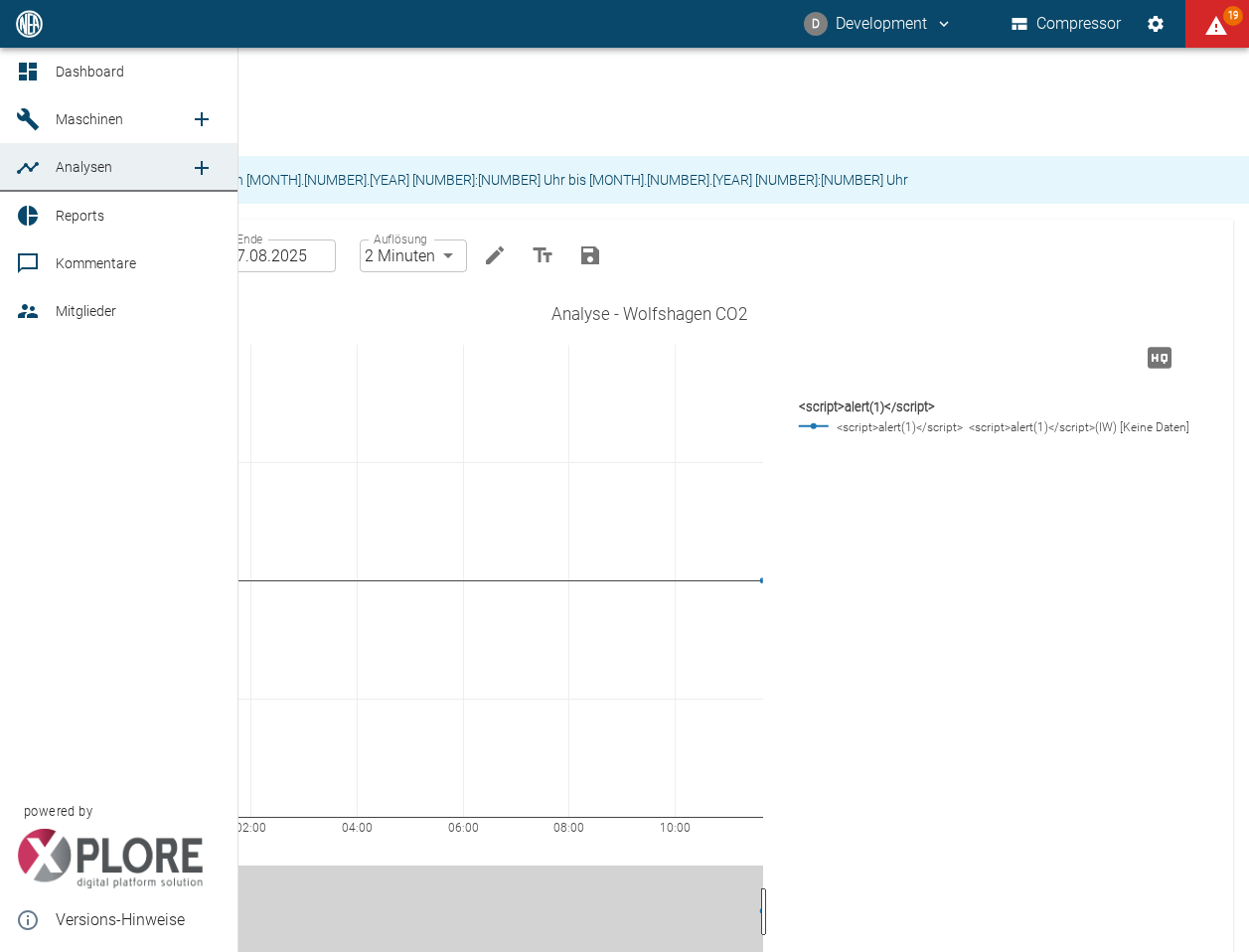 click on "Analysen" at bounding box center [122, 167] 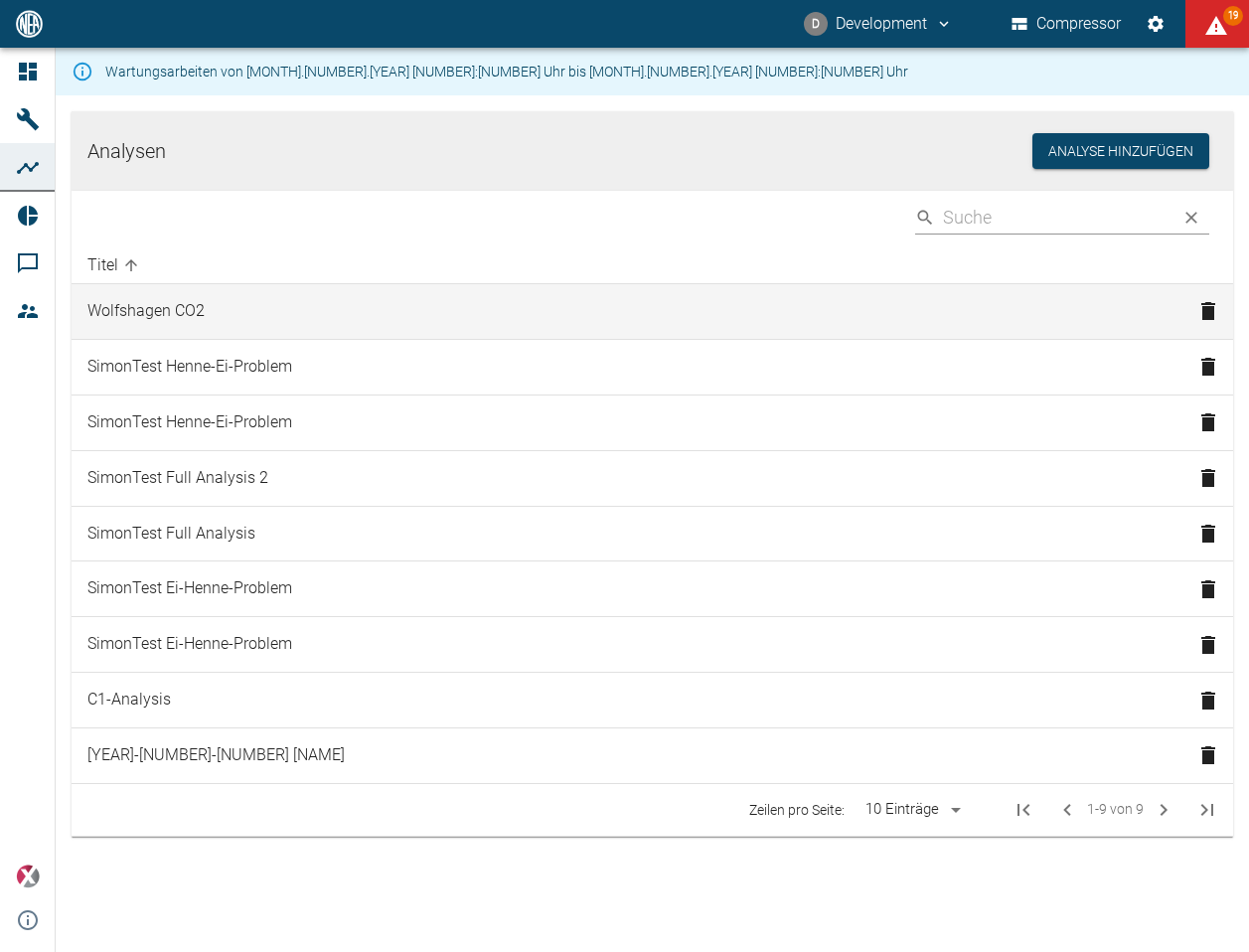 click on "Wolfshagen CO2" at bounding box center [627, 312] 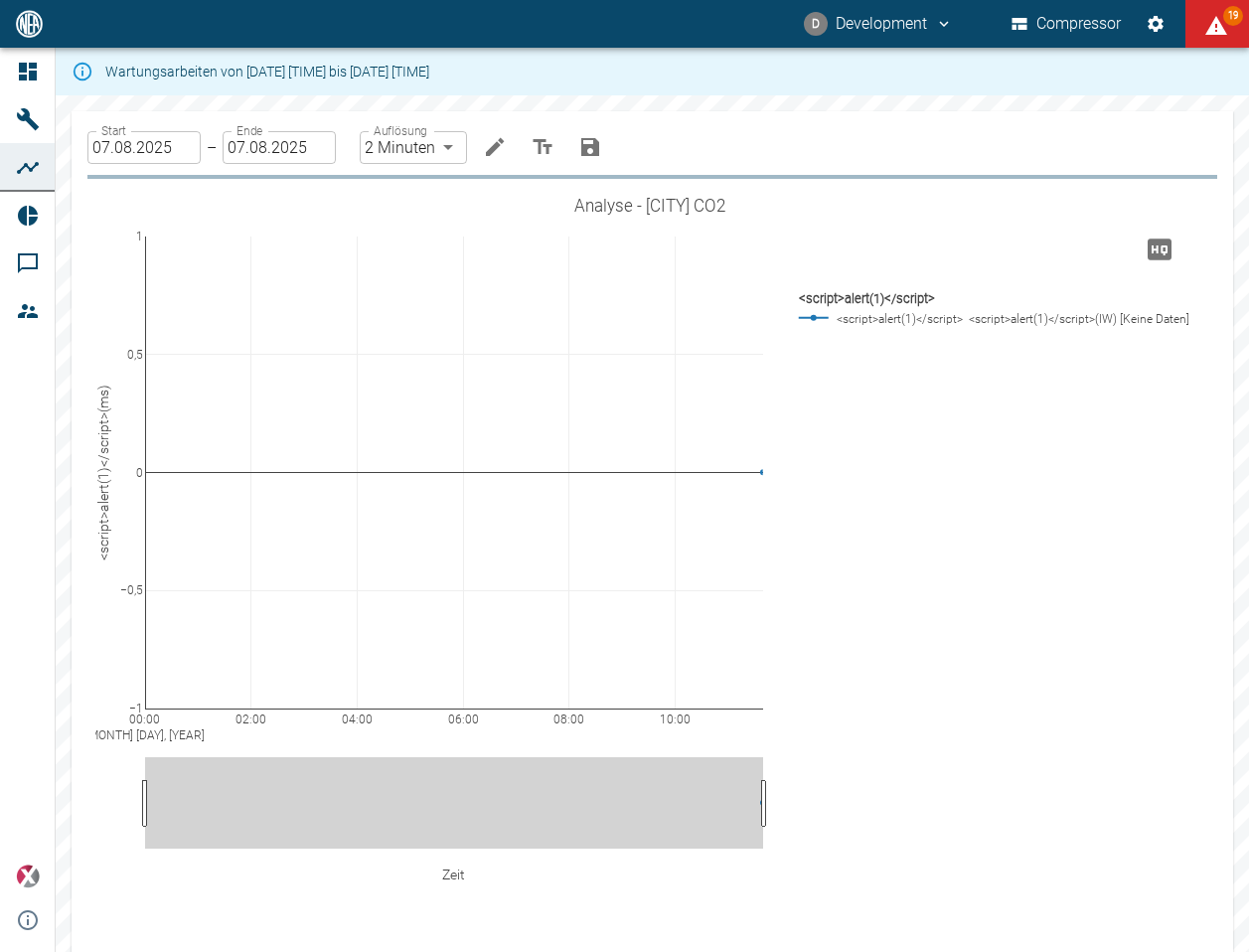 scroll, scrollTop: 0, scrollLeft: 0, axis: both 